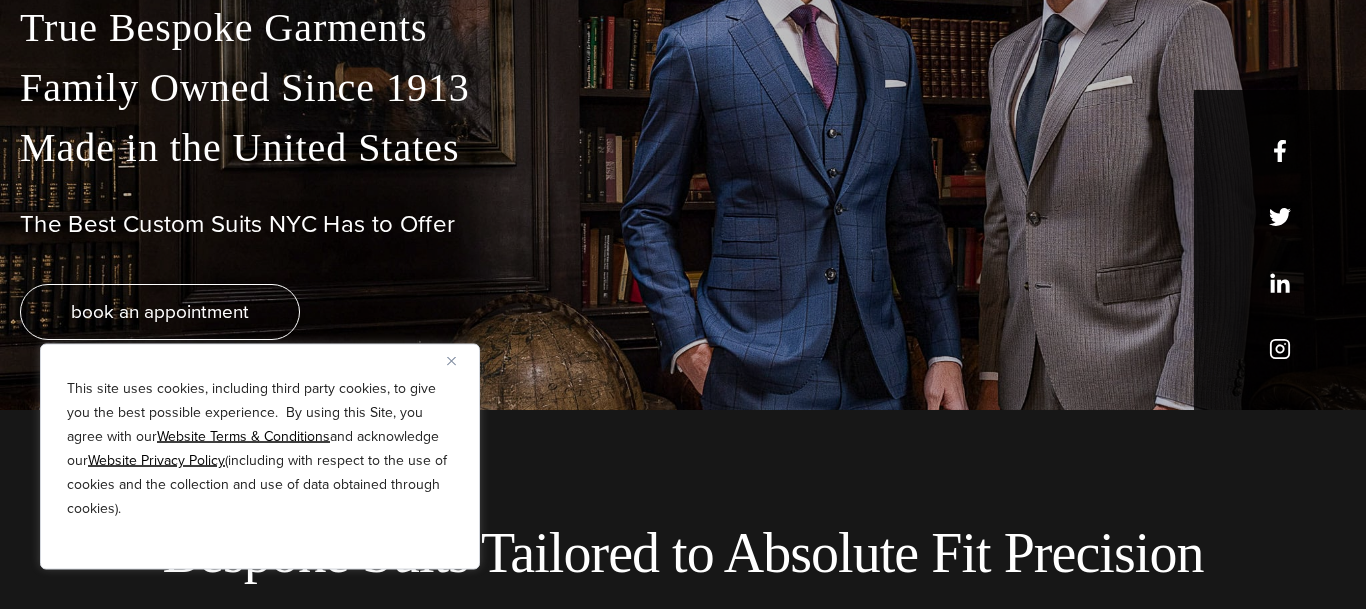 scroll, scrollTop: 306, scrollLeft: 0, axis: vertical 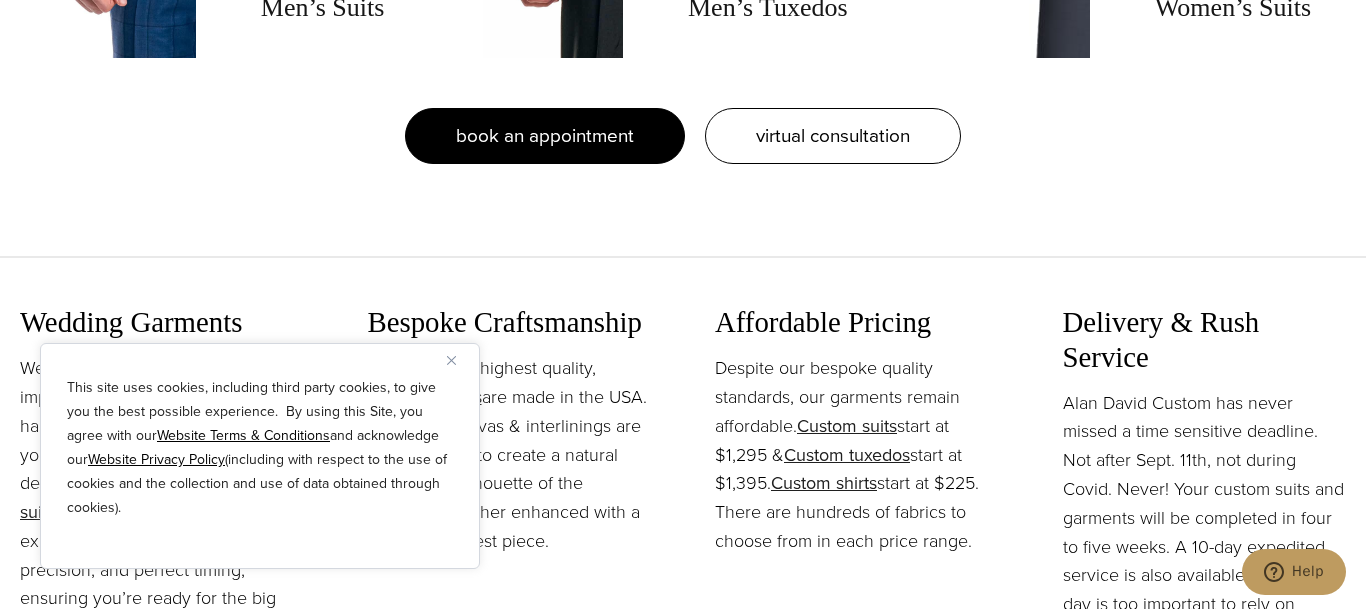 click on "book an appointment" at bounding box center [545, 136] 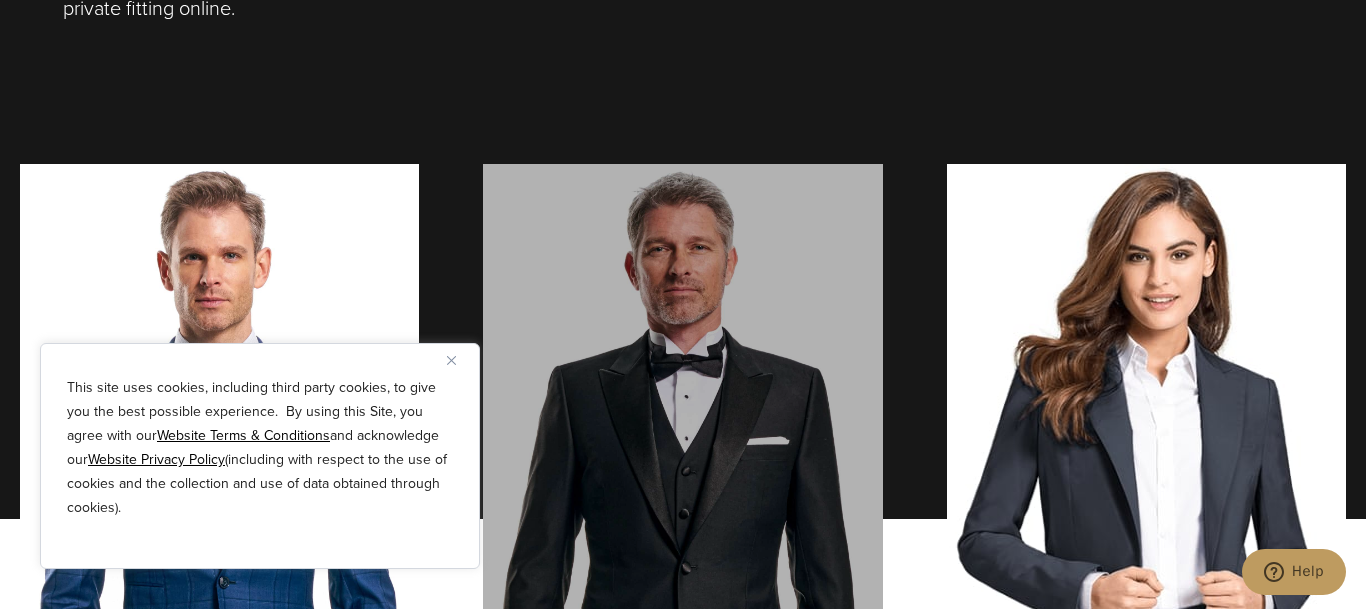 scroll, scrollTop: 1121, scrollLeft: 0, axis: vertical 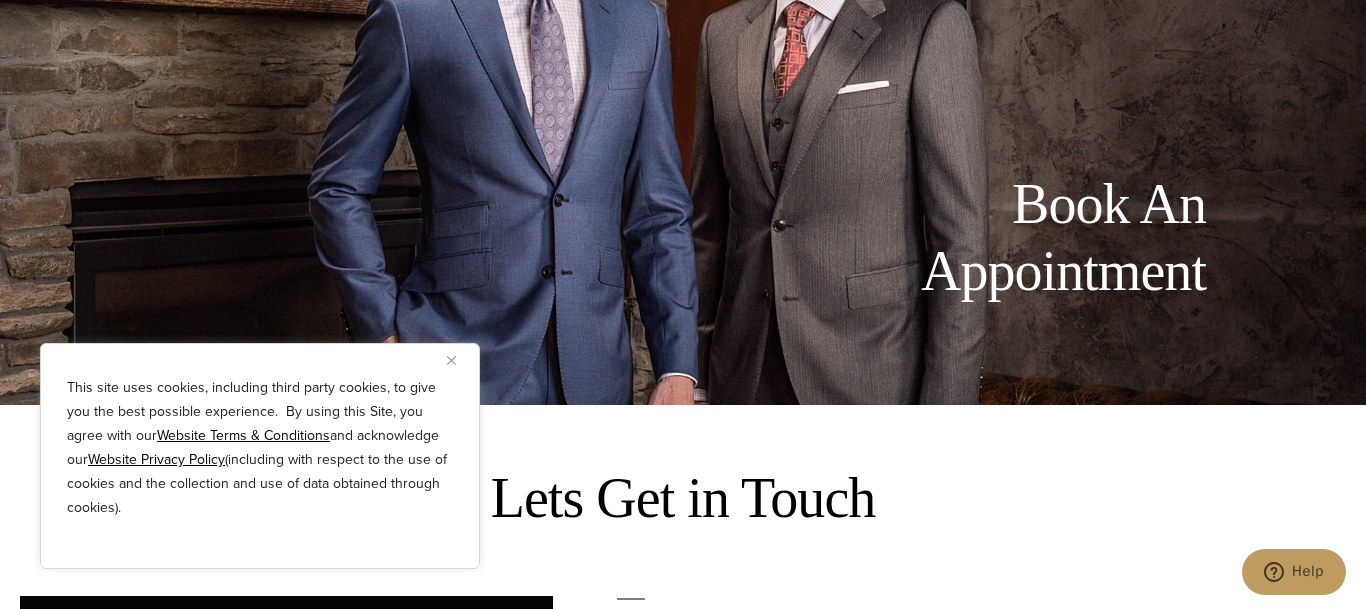 click on "This site uses cookies, including third party cookies, to give you the best possible experience.  By using this Site, you agree with our  Website Terms & Conditions  and acknowledge our  Website Privacy Policy  (including with respect to the use of cookies and the collection and use of data obtained through cookies)." at bounding box center (260, 456) 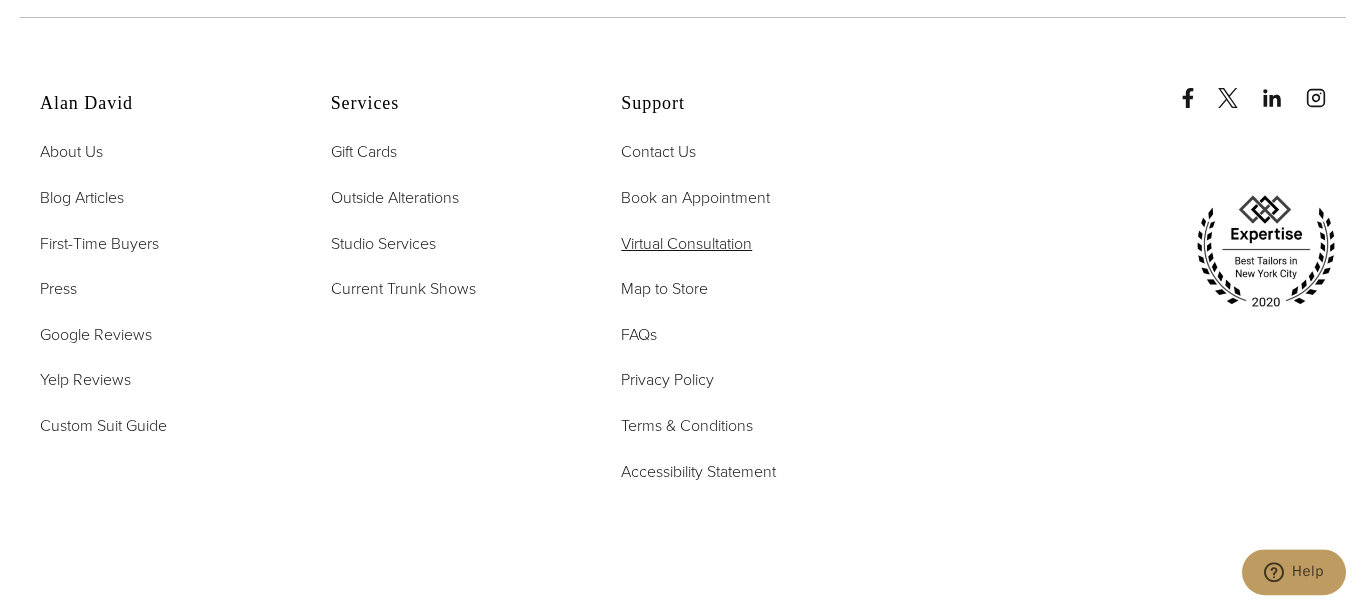 scroll, scrollTop: 4080, scrollLeft: 0, axis: vertical 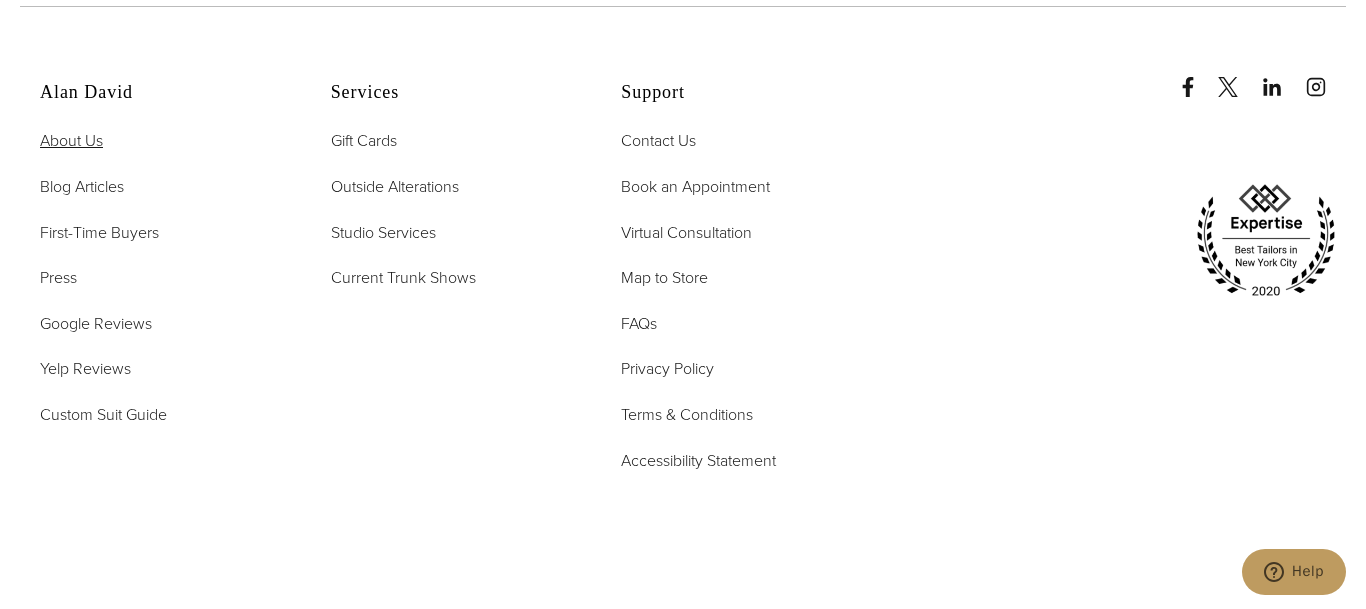 click on "About Us" at bounding box center (71, 140) 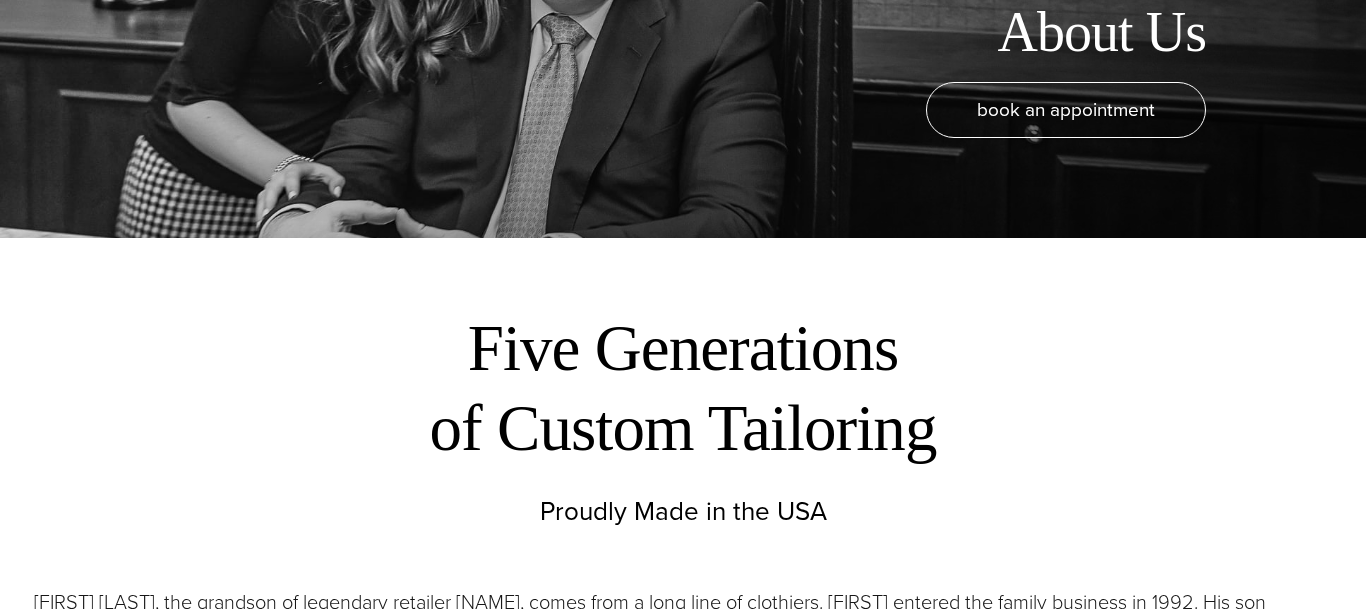 scroll, scrollTop: 408, scrollLeft: 0, axis: vertical 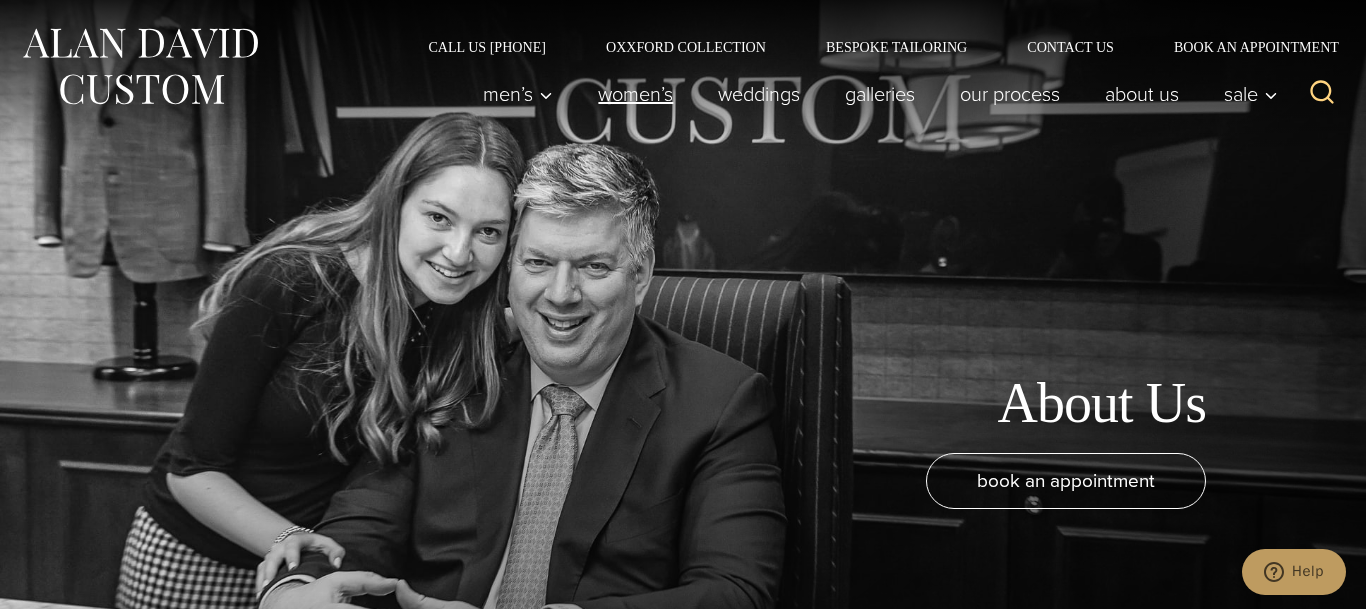 click on "Women’s" at bounding box center [636, 94] 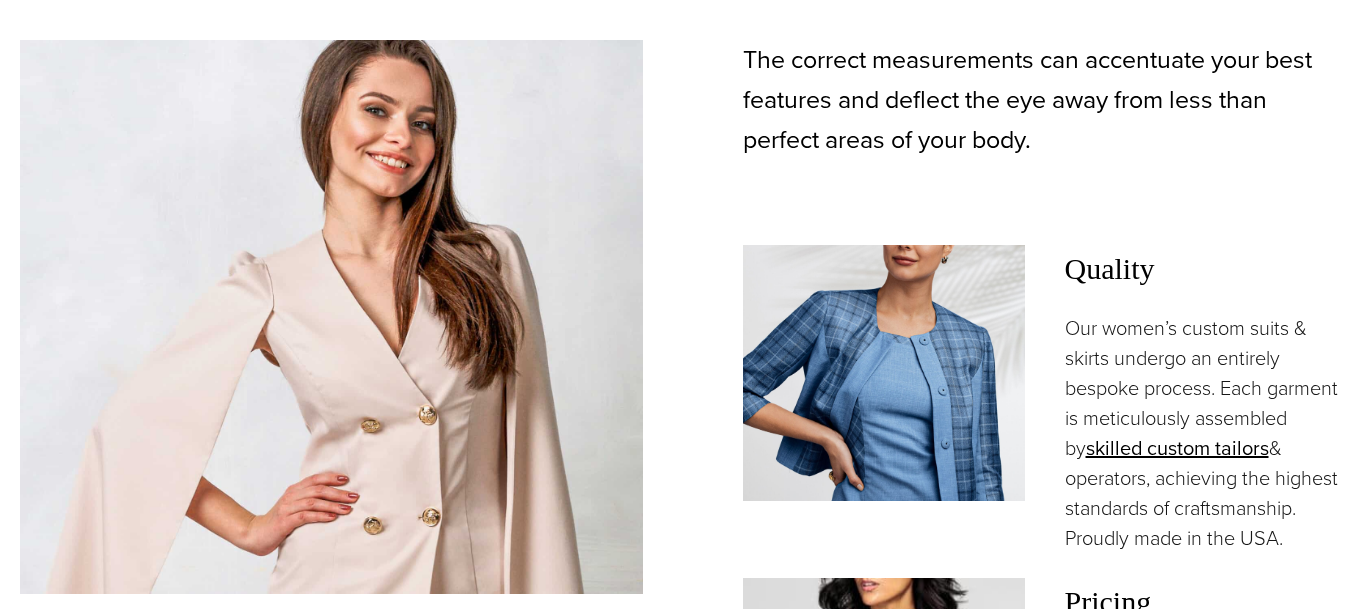 scroll, scrollTop: 1224, scrollLeft: 0, axis: vertical 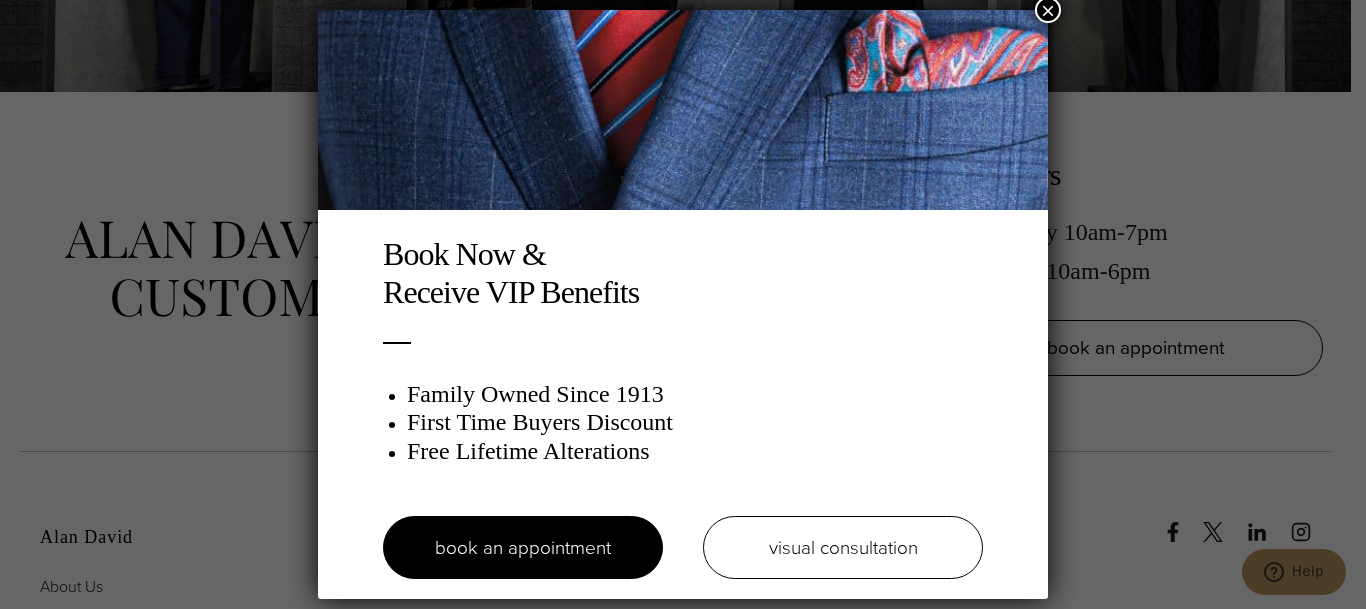 click on "×" at bounding box center [1048, 10] 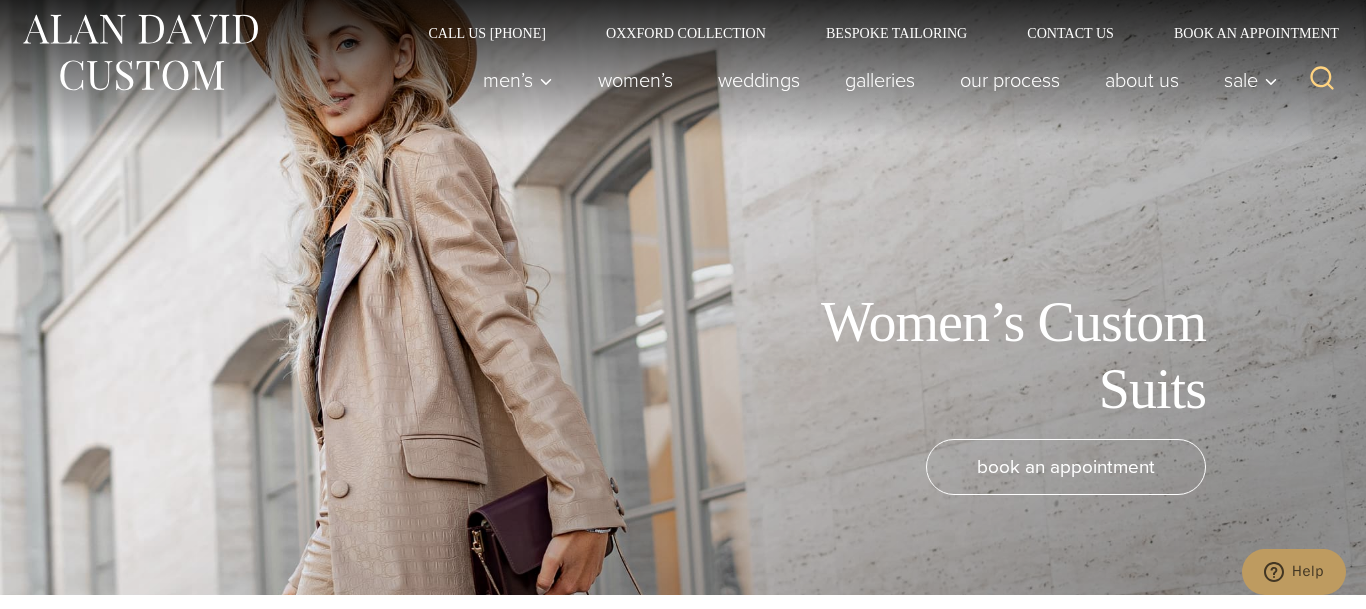scroll, scrollTop: 0, scrollLeft: 0, axis: both 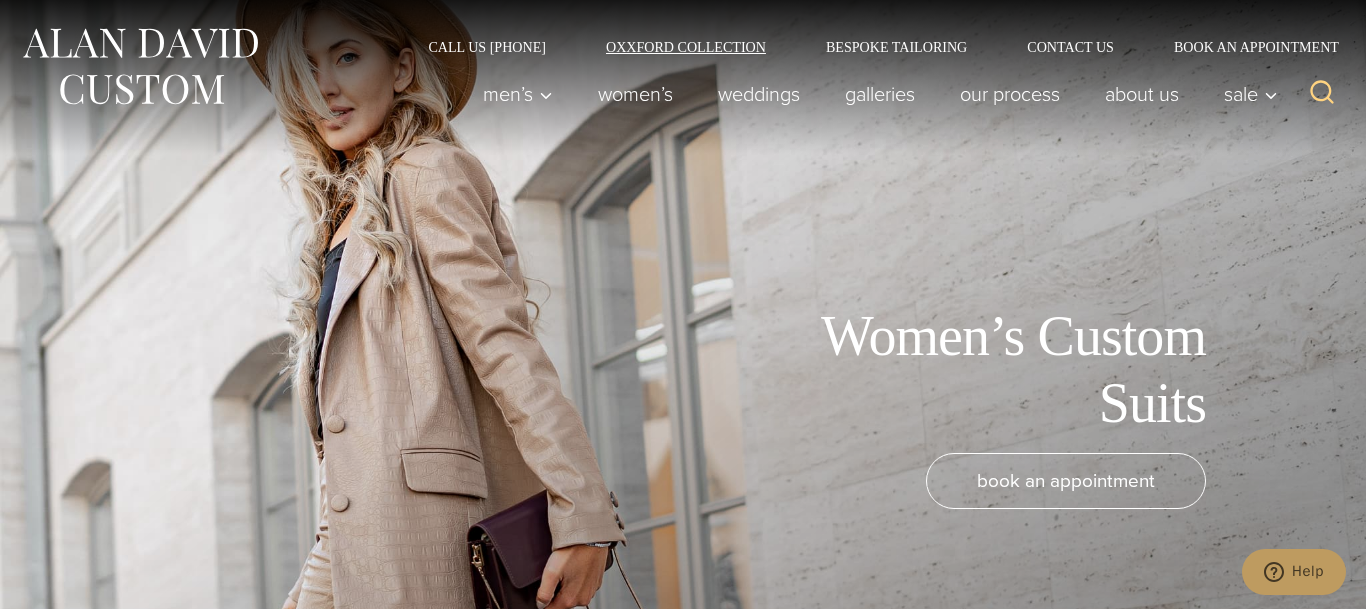 click on "Oxxford Collection" at bounding box center (686, 47) 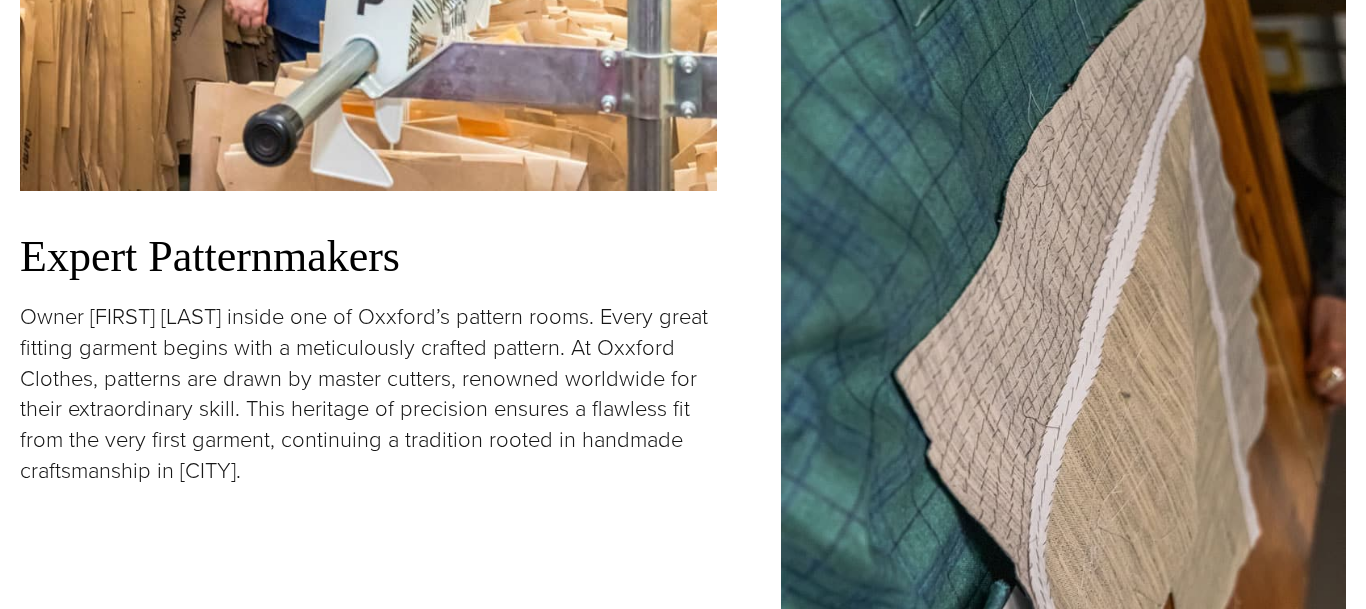 scroll, scrollTop: 2752, scrollLeft: 0, axis: vertical 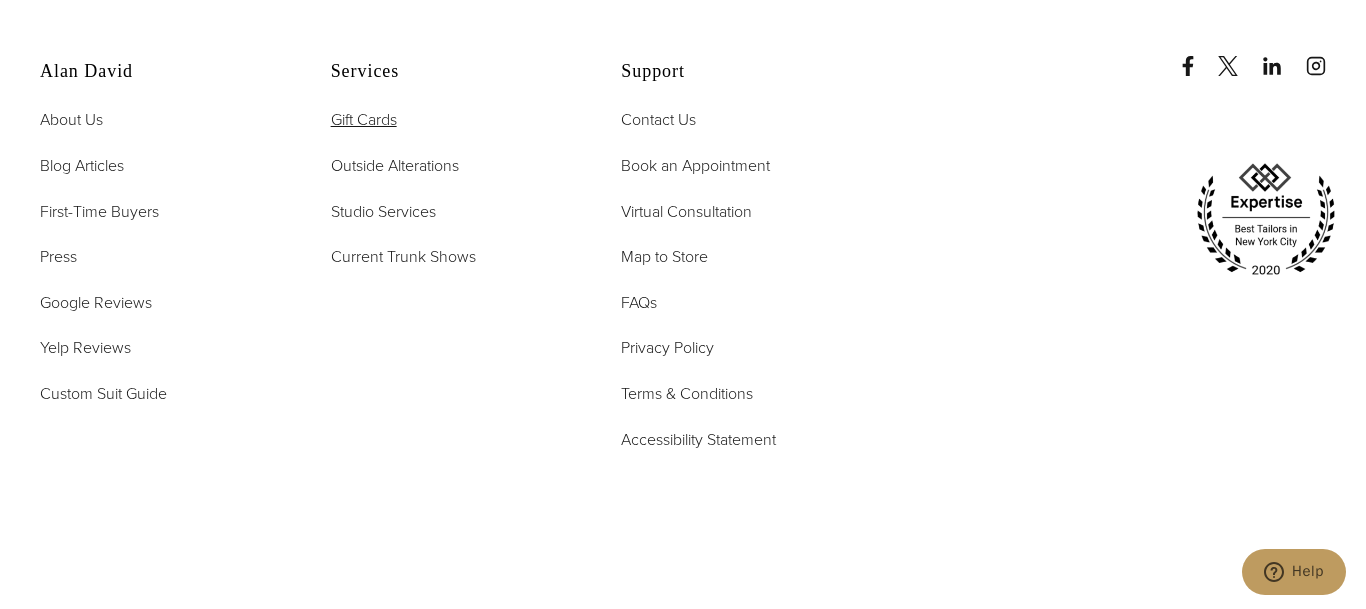 click on "Gift Cards" at bounding box center (364, 119) 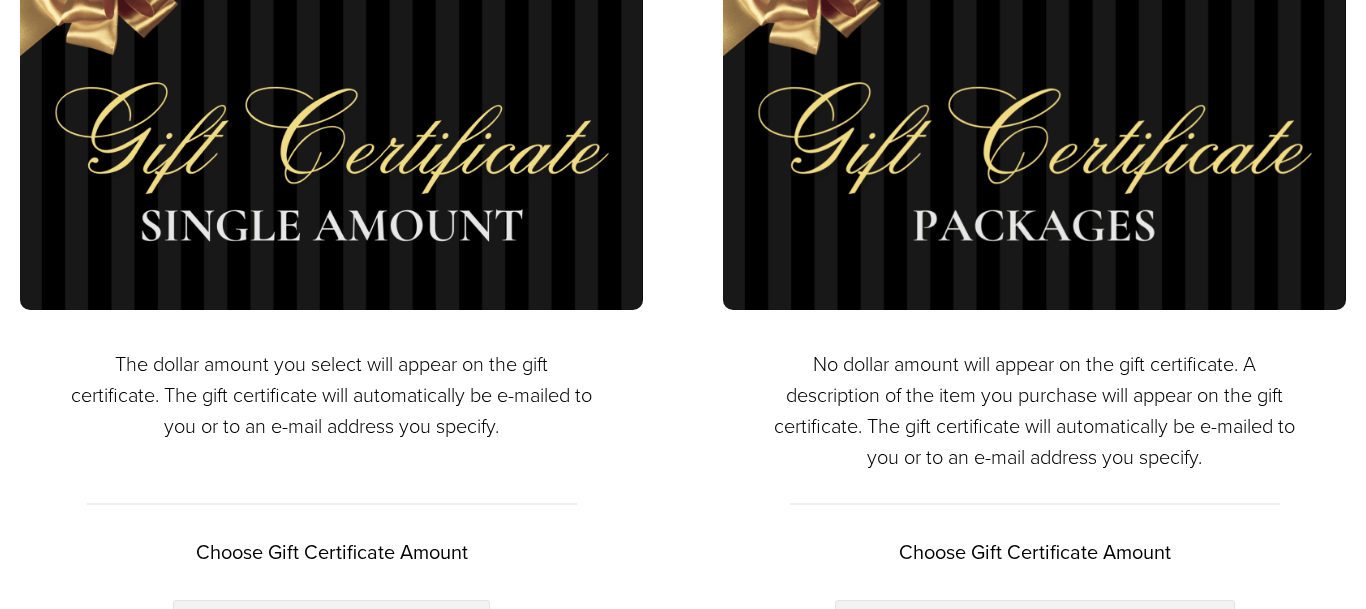 scroll, scrollTop: 1122, scrollLeft: 0, axis: vertical 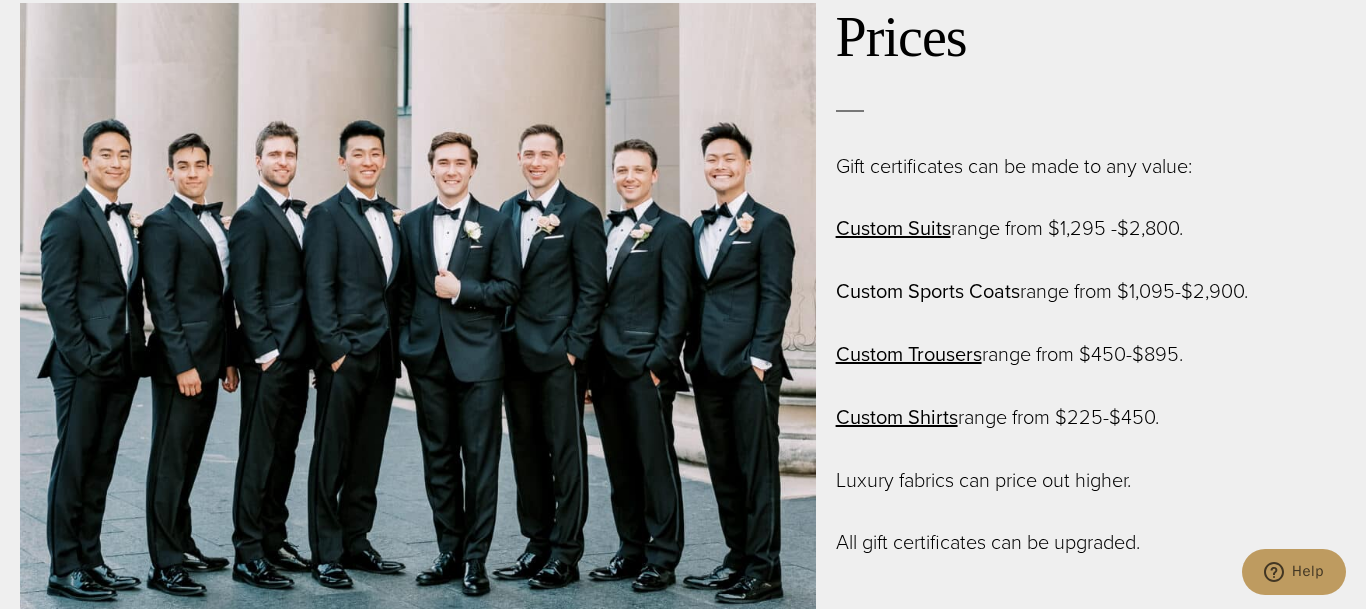 click on "Custom Sports Coats" at bounding box center [928, 291] 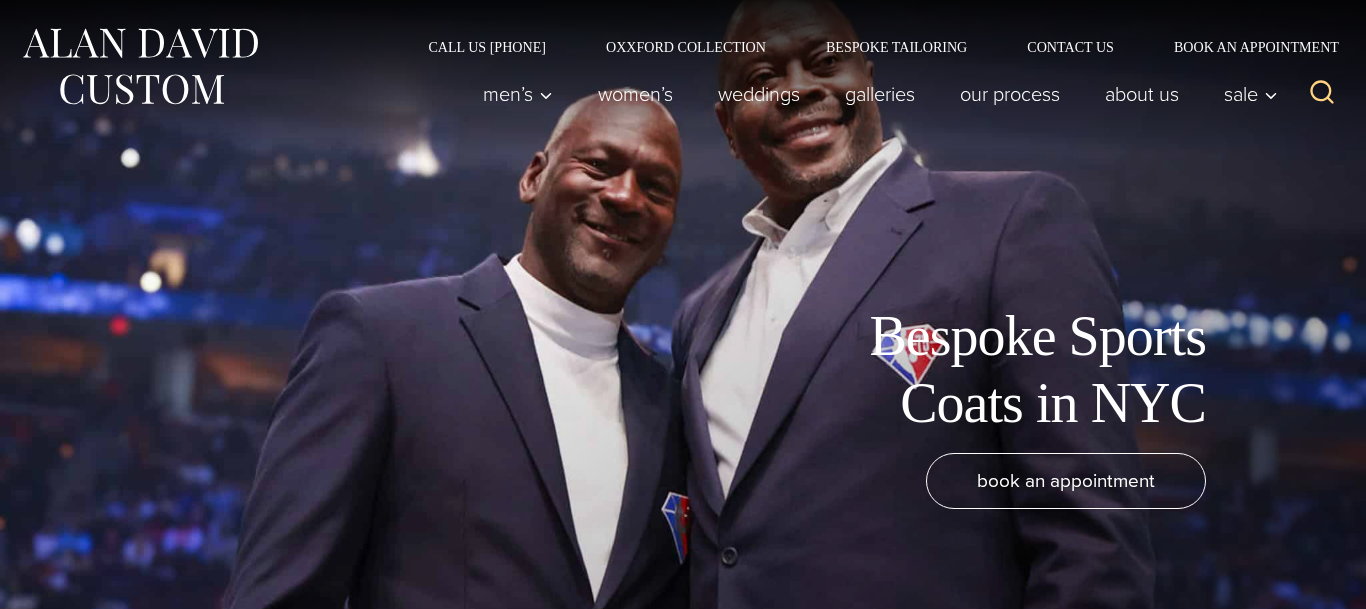 scroll, scrollTop: 1326, scrollLeft: 0, axis: vertical 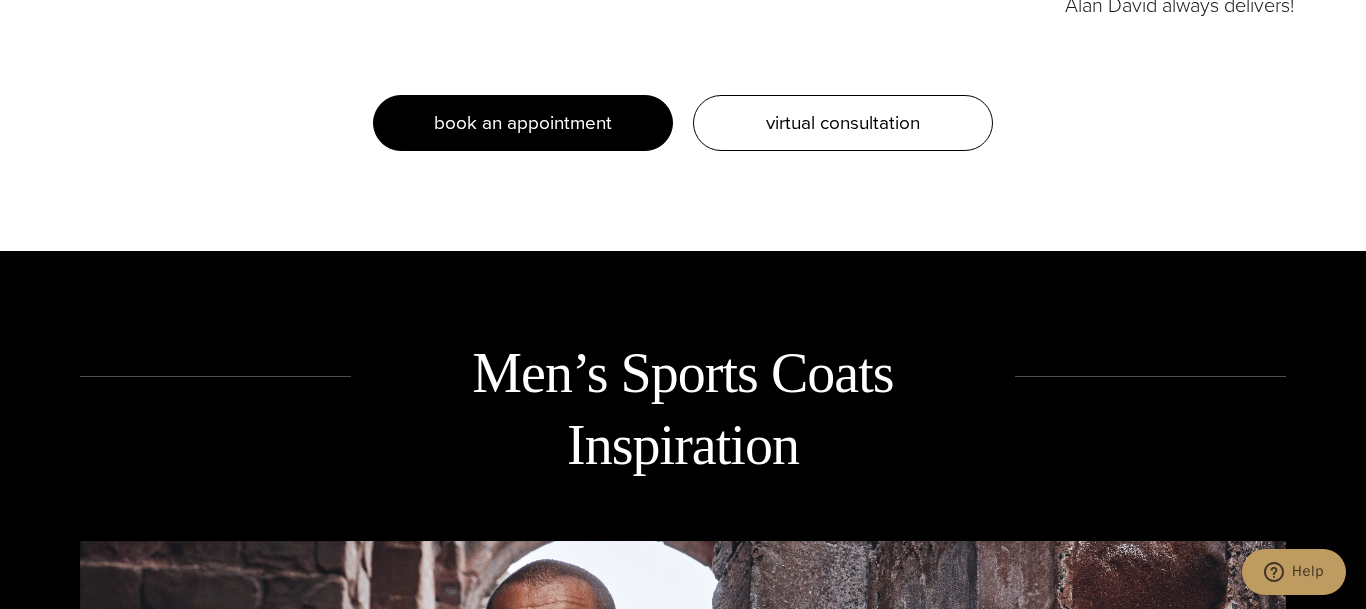 click on "book an appointment" at bounding box center (523, 122) 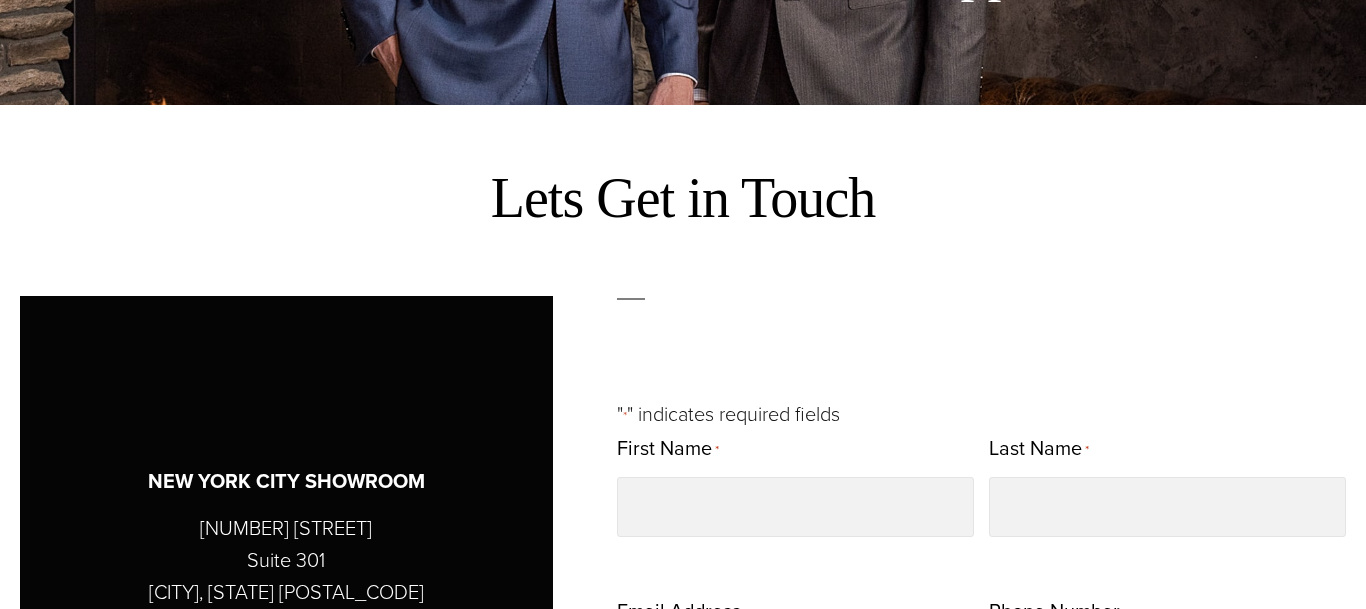 scroll, scrollTop: 510, scrollLeft: 0, axis: vertical 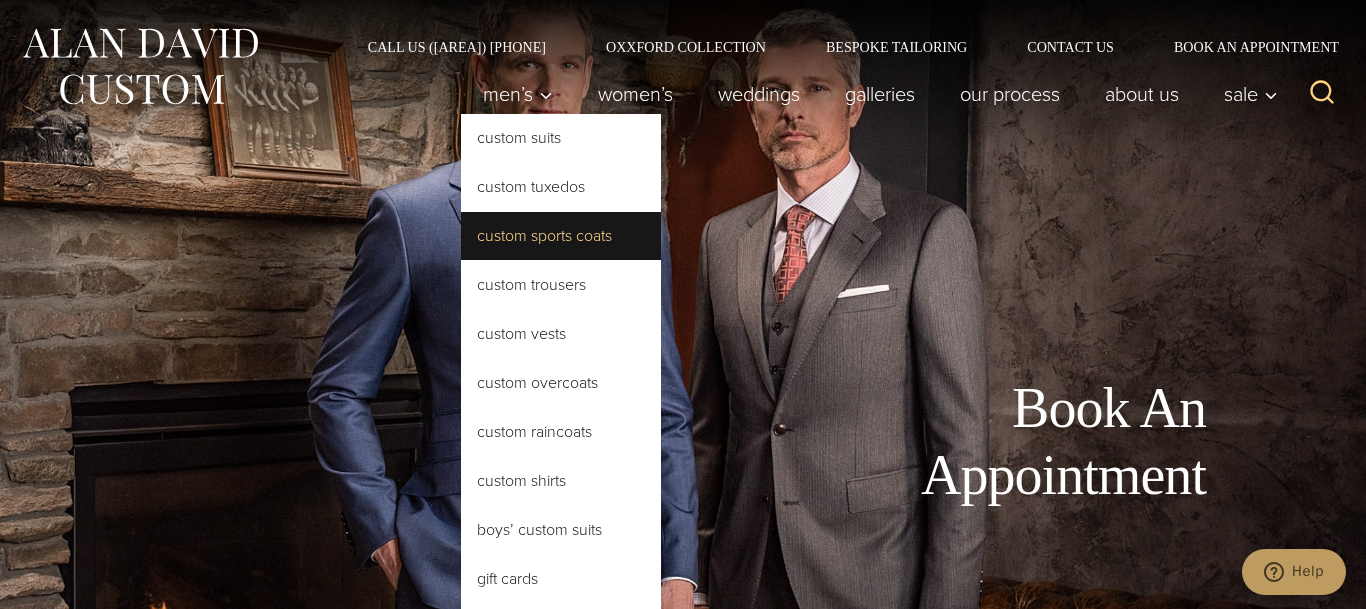 click on "Custom Sports Coats" at bounding box center (561, 236) 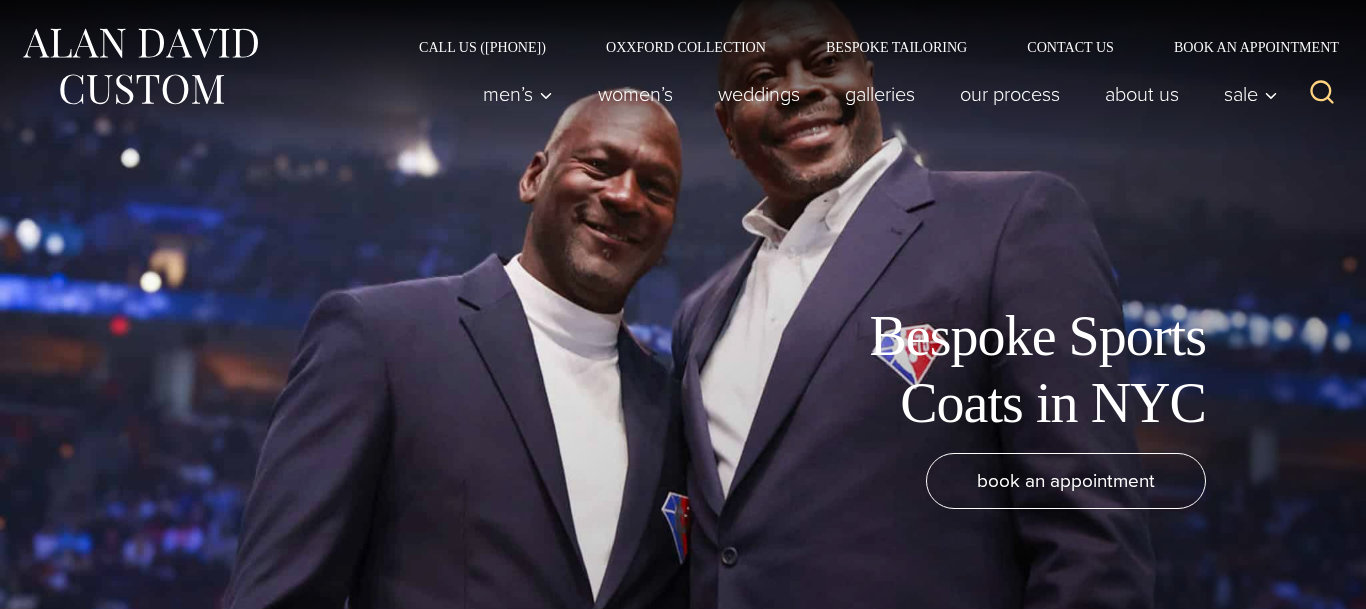 scroll, scrollTop: 510, scrollLeft: 0, axis: vertical 